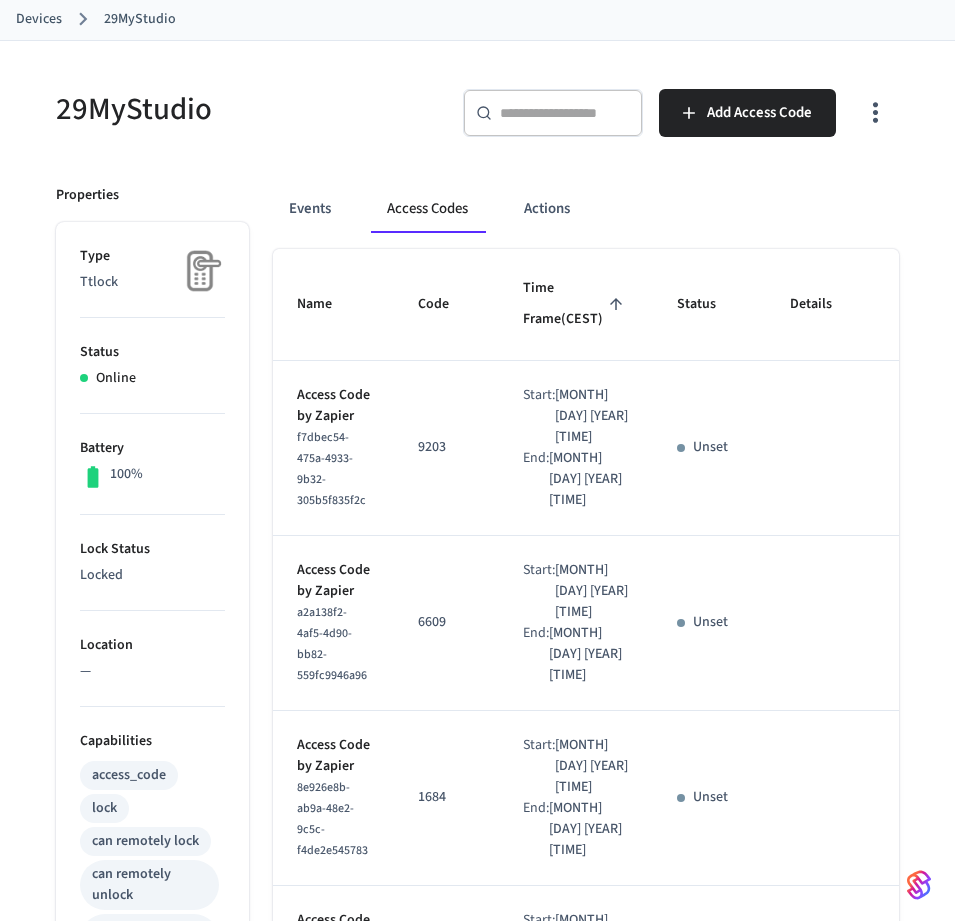 scroll, scrollTop: 0, scrollLeft: 0, axis: both 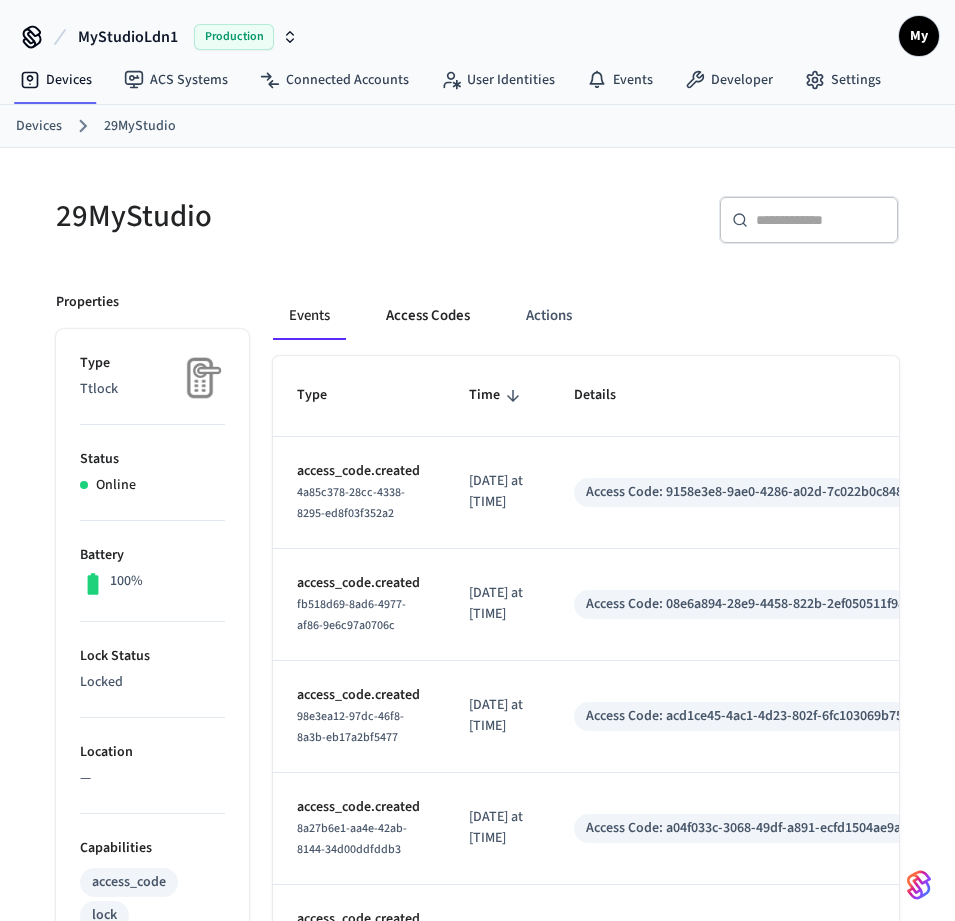 click on "Access Codes" at bounding box center (428, 316) 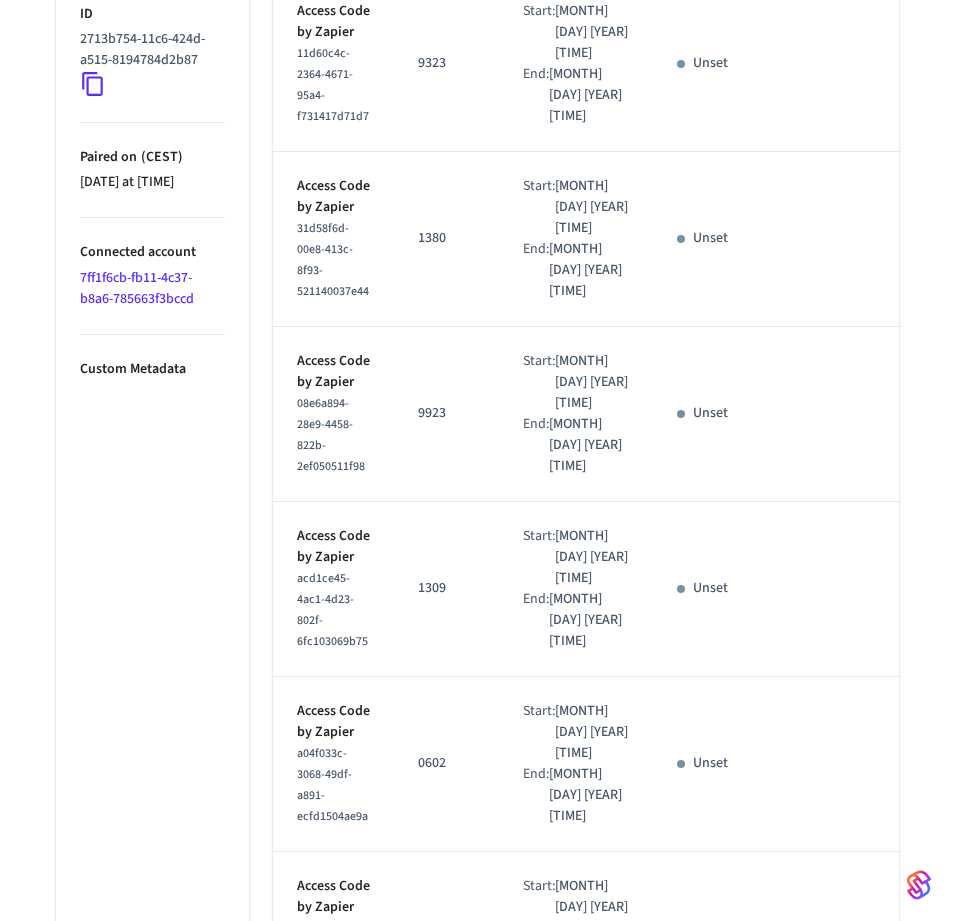 scroll, scrollTop: 1731, scrollLeft: 0, axis: vertical 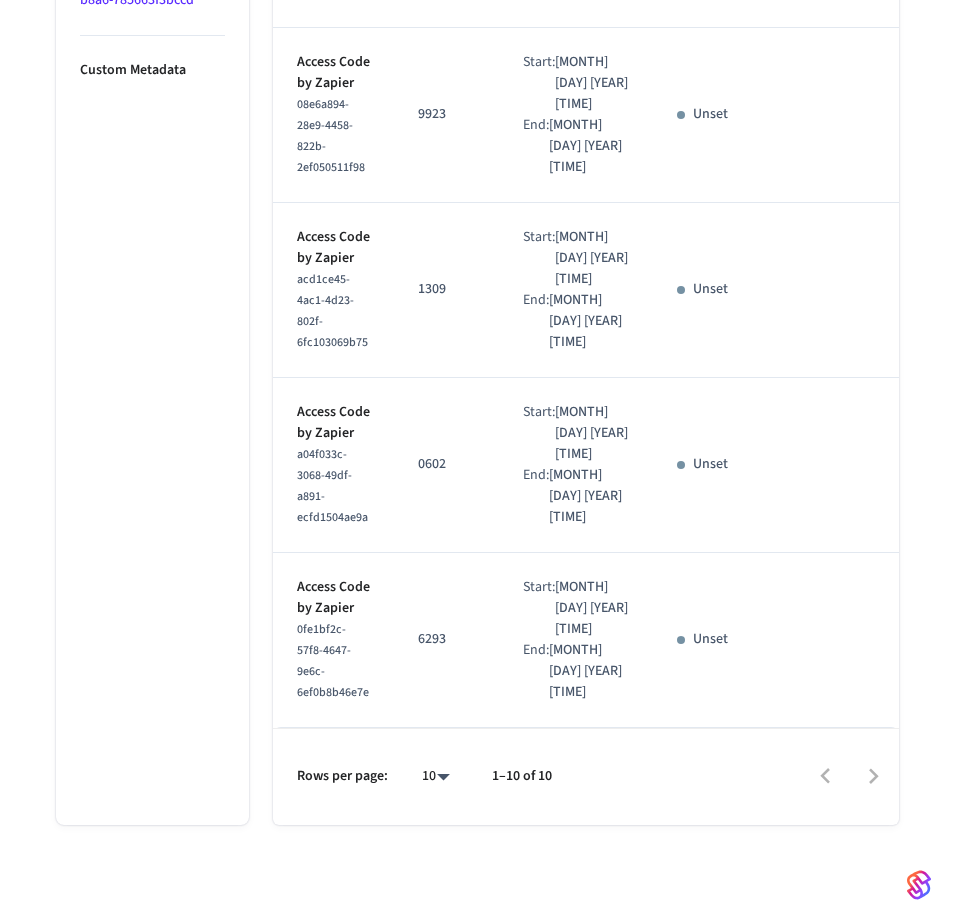 click on "6293" at bounding box center (446, 640) 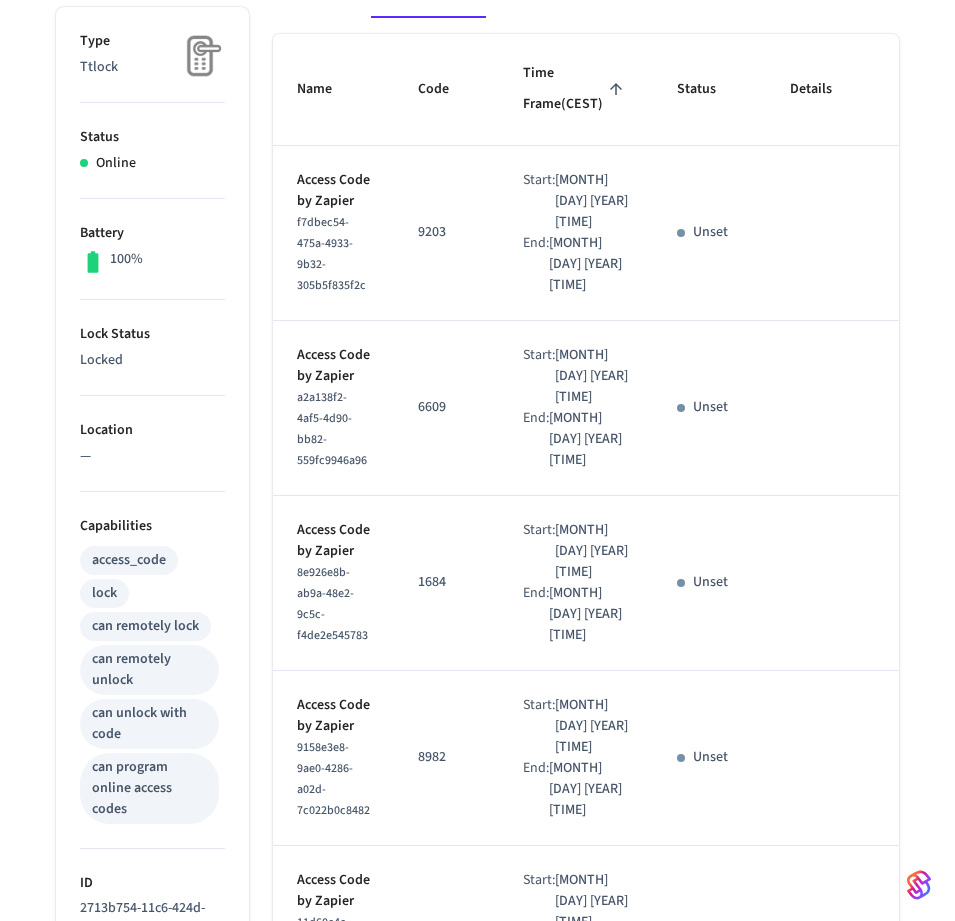 scroll, scrollTop: 0, scrollLeft: 0, axis: both 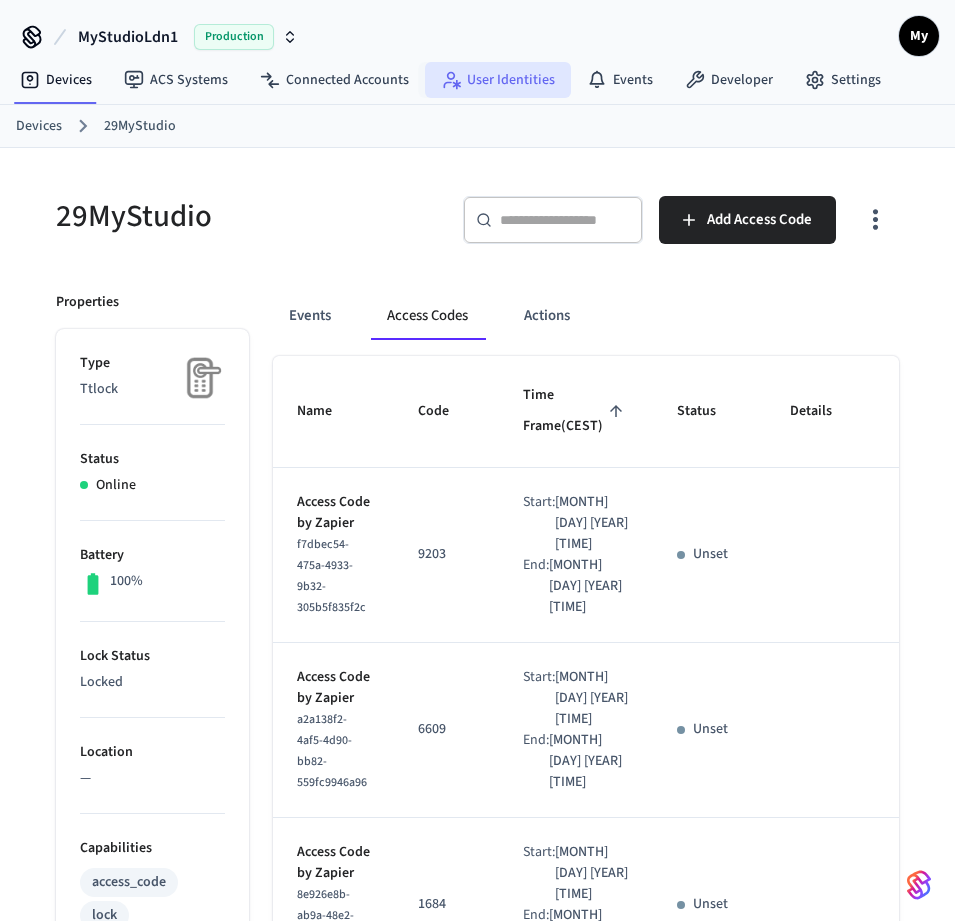 click on "User Identities" at bounding box center (498, 80) 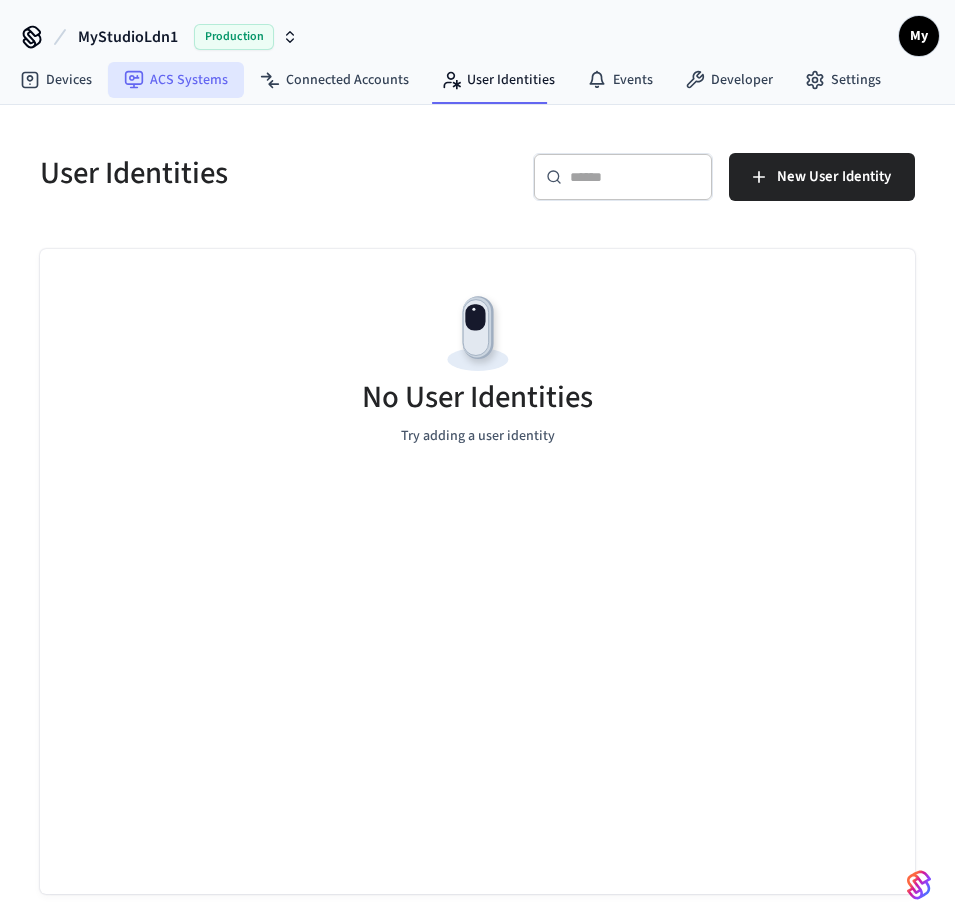 click on "ACS Systems" at bounding box center (176, 80) 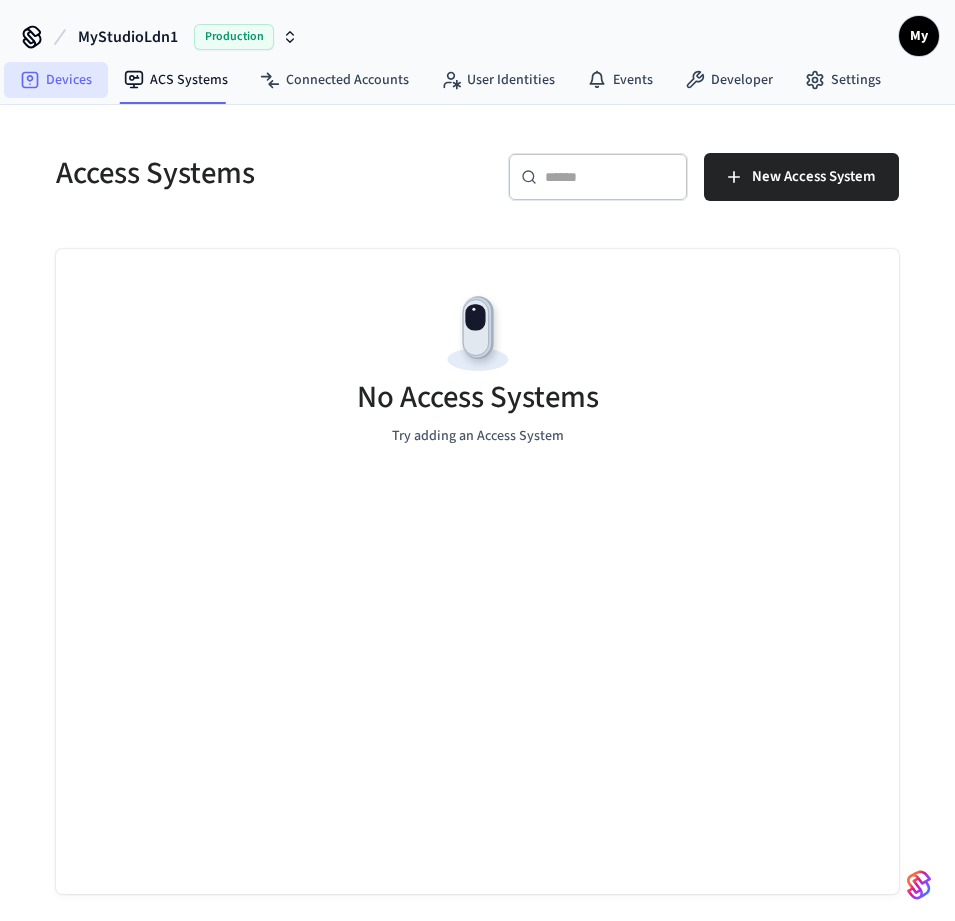 click on "Devices" at bounding box center (56, 80) 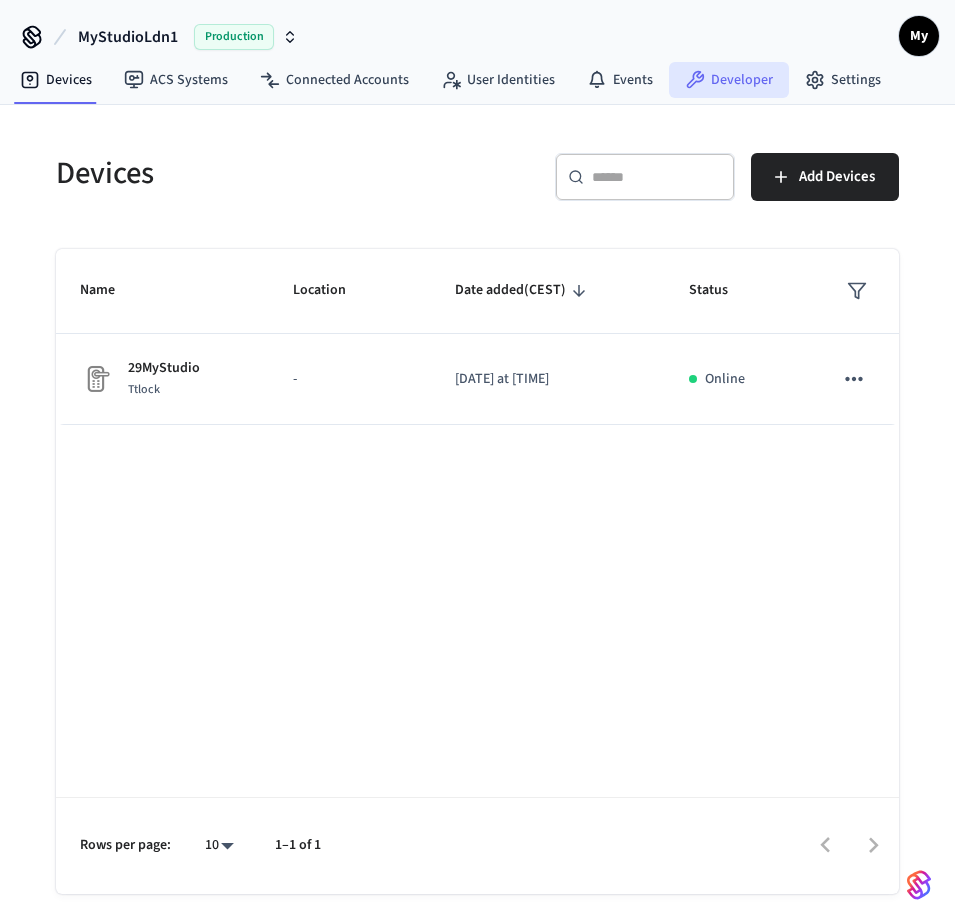 click on "Developer" at bounding box center [729, 80] 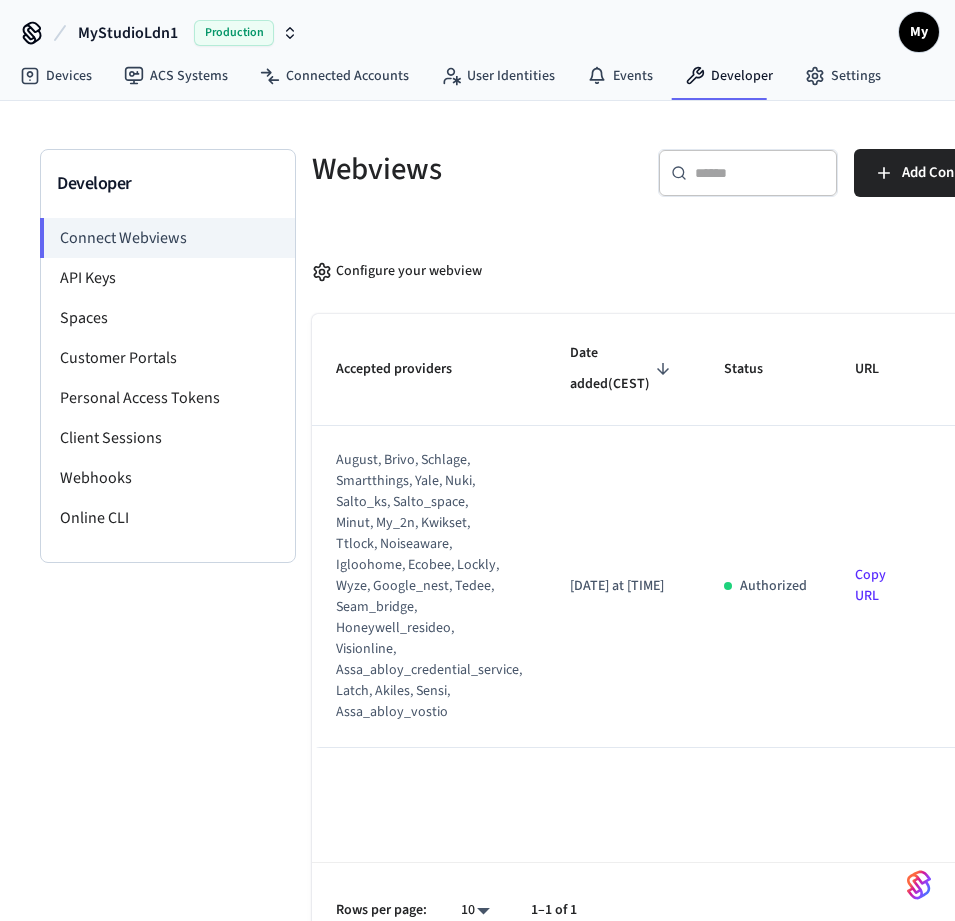 scroll, scrollTop: 0, scrollLeft: 0, axis: both 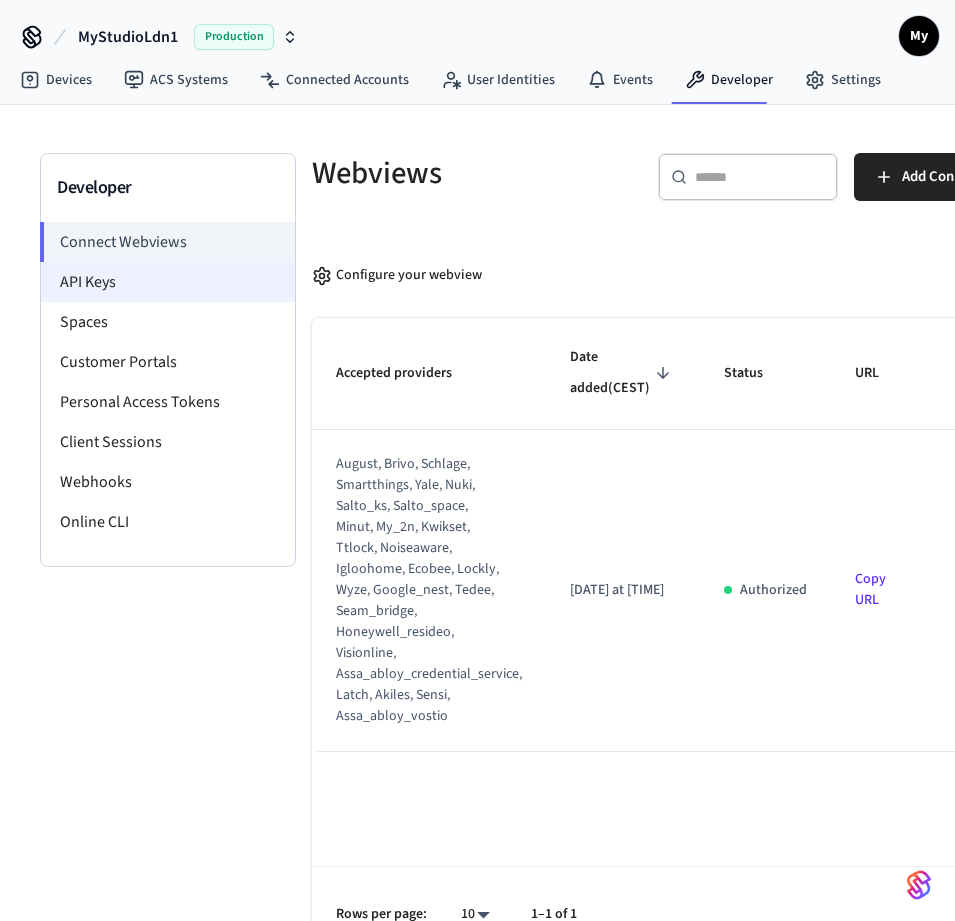 click on "API Keys" at bounding box center (168, 282) 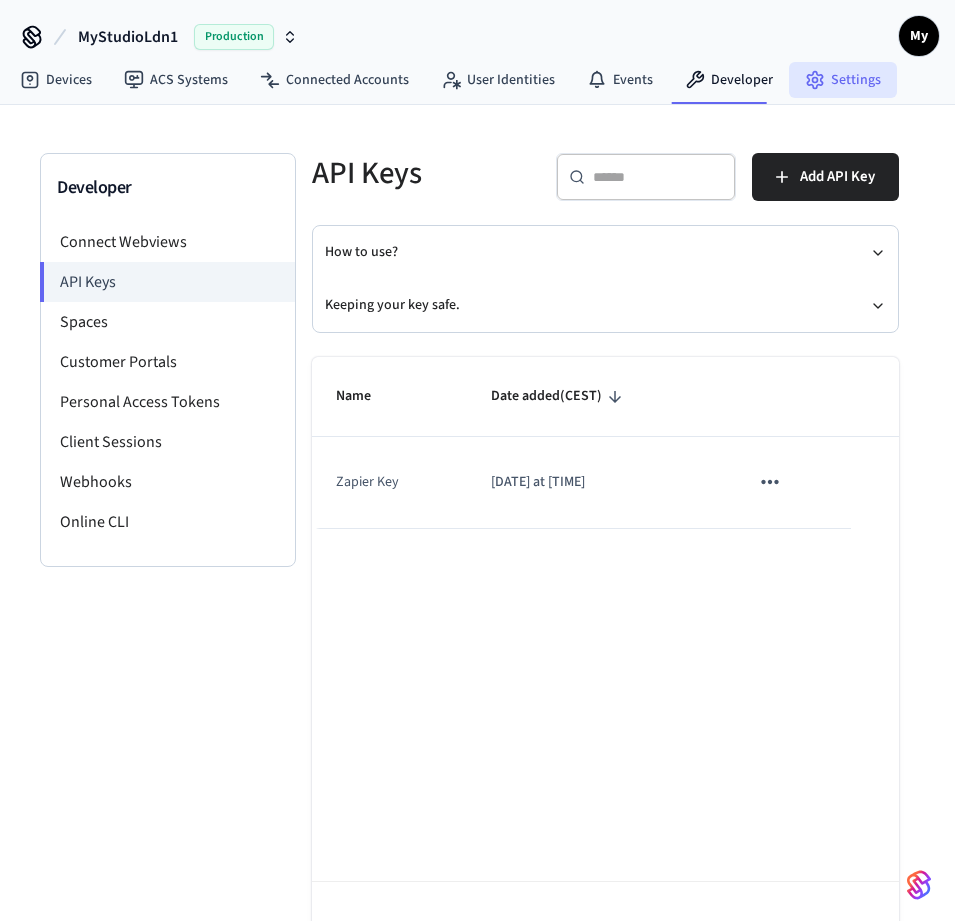 click 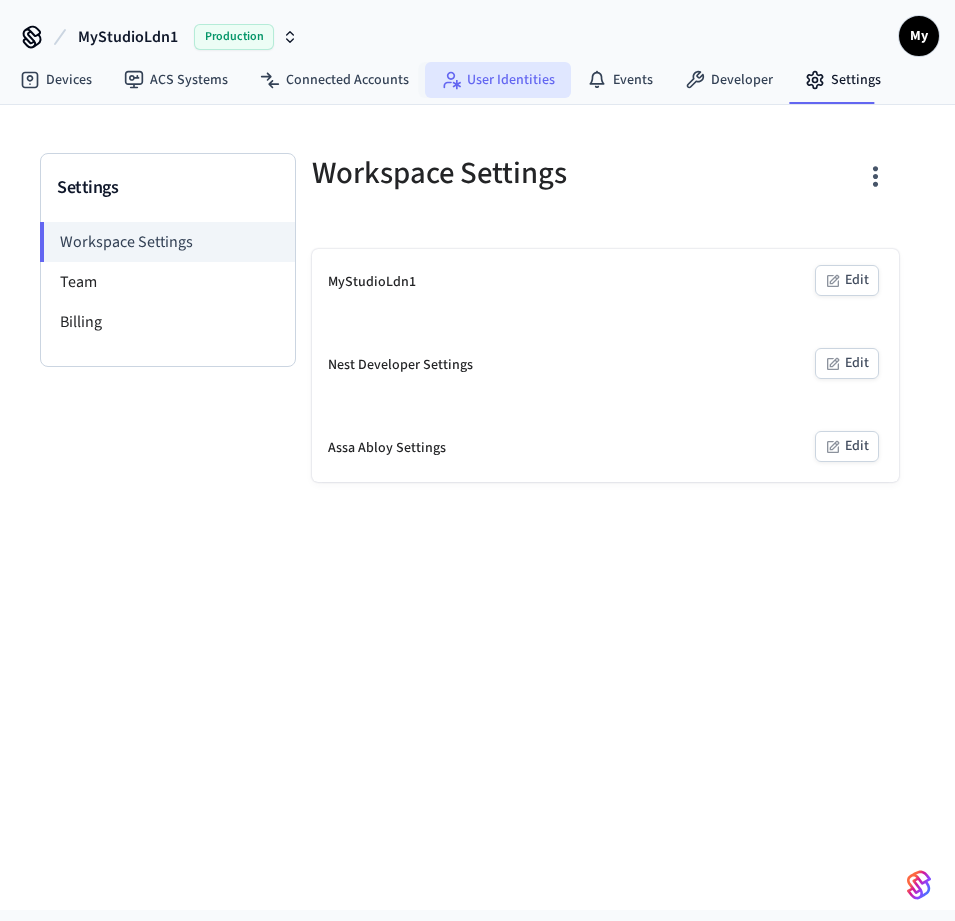 click on "User Identities" at bounding box center [498, 80] 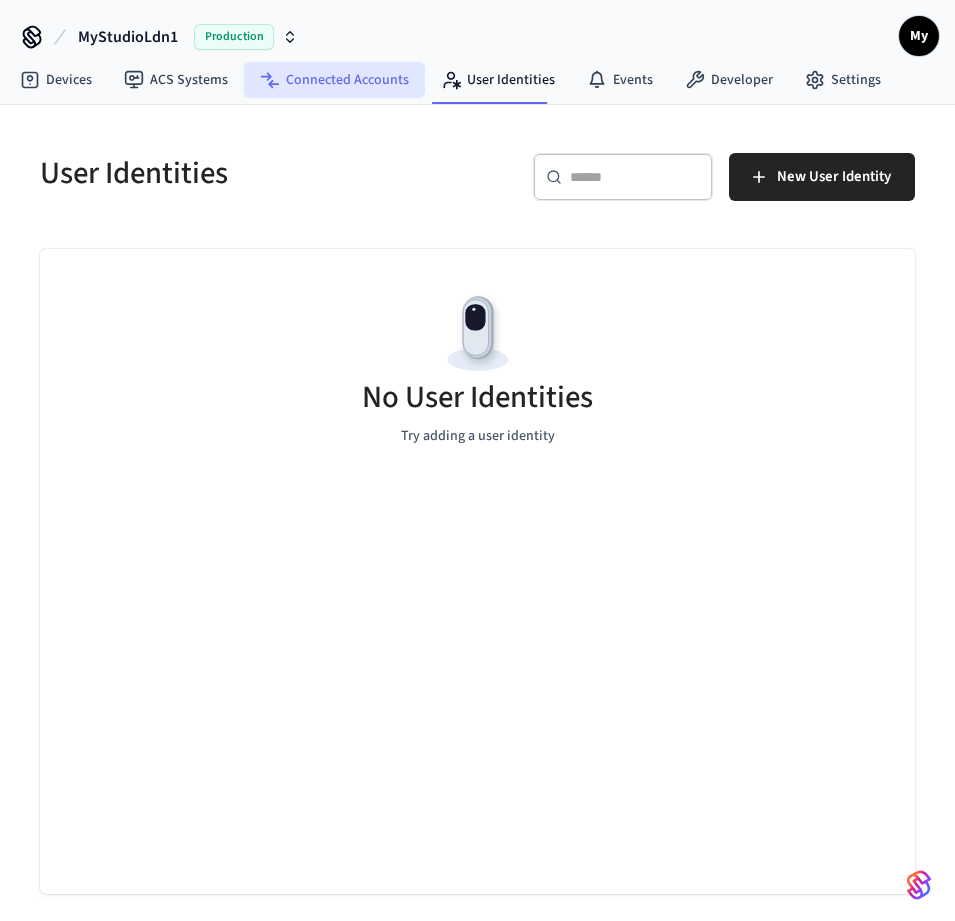 click on "Connected Accounts" at bounding box center [334, 80] 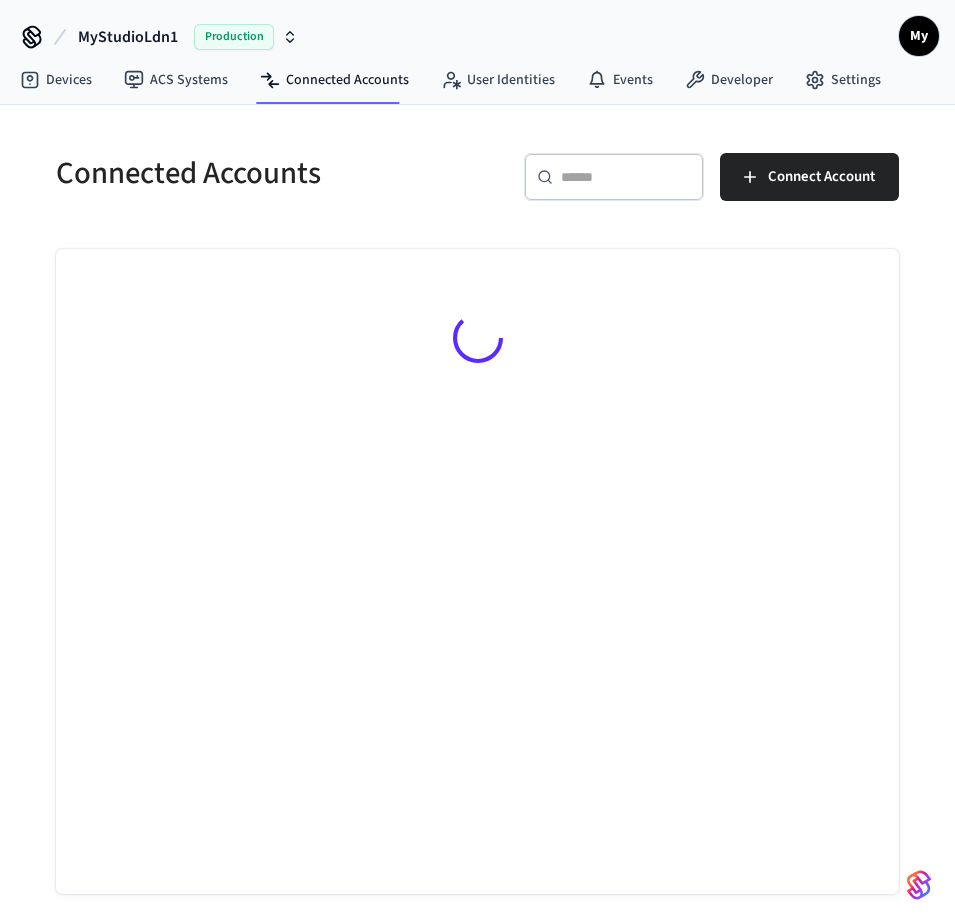 click on "My" at bounding box center [919, 36] 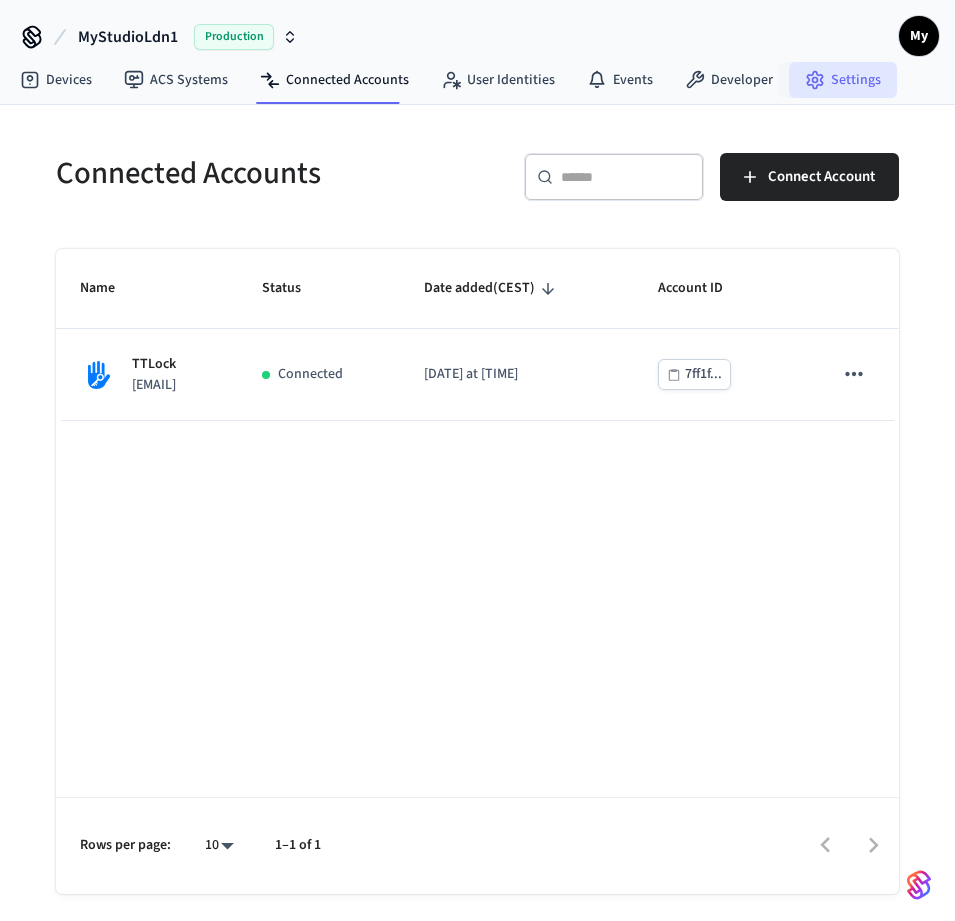 click on "Settings" at bounding box center [843, 80] 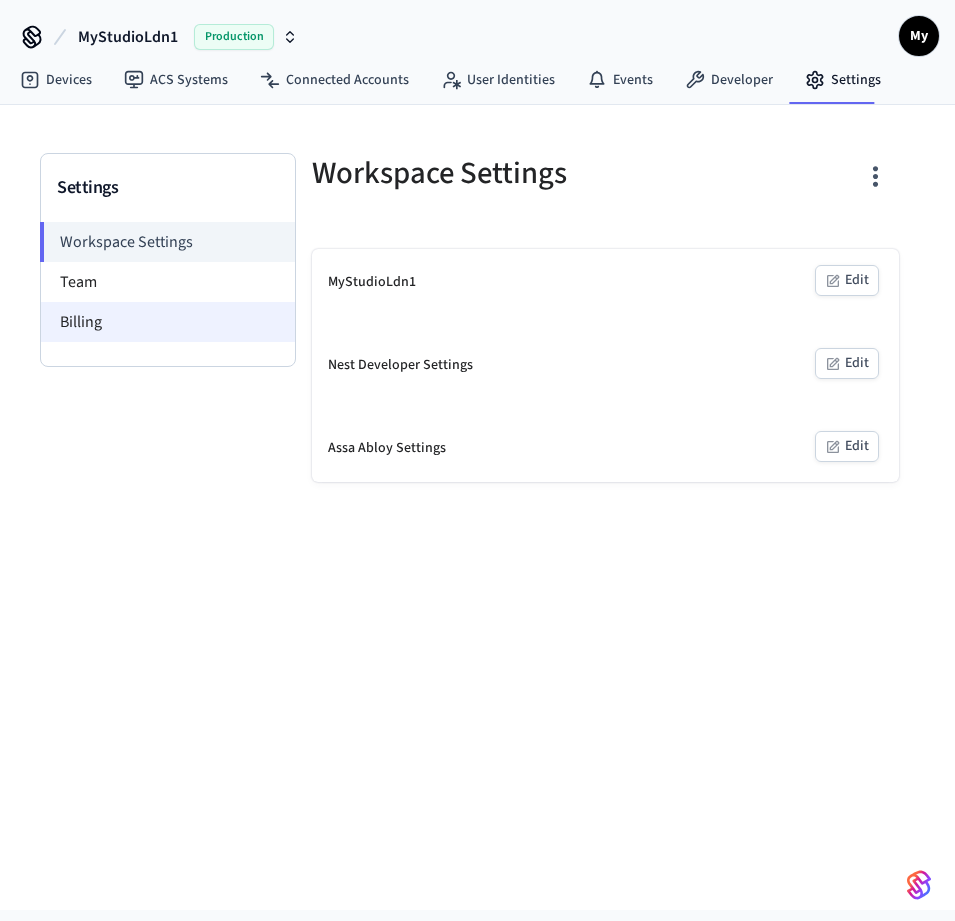 click on "Billing" at bounding box center [168, 322] 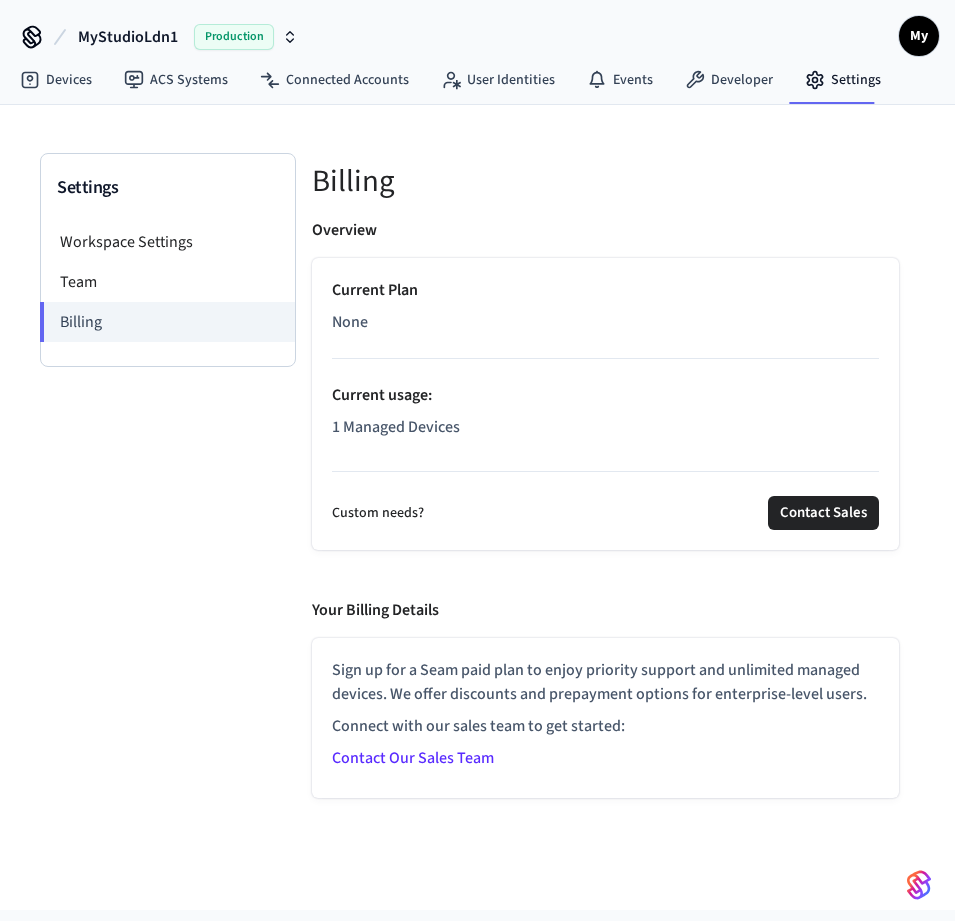 click on "Current Plan" at bounding box center (605, 290) 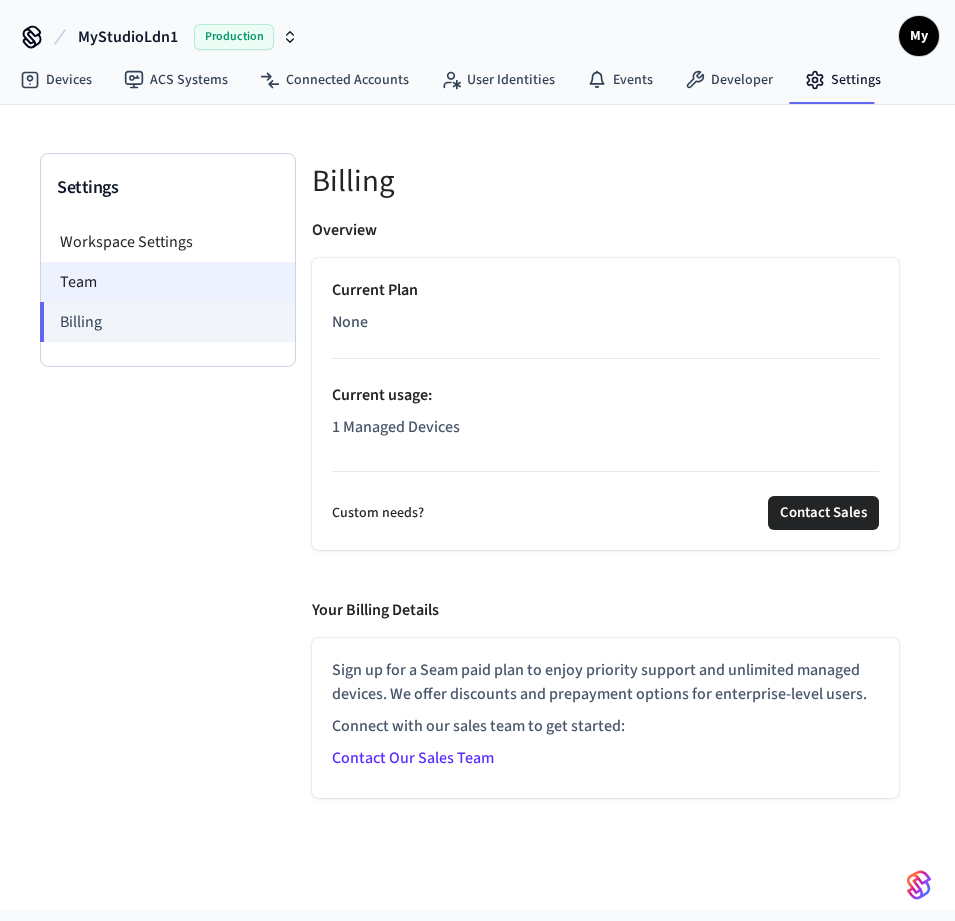 click on "Team" at bounding box center (168, 282) 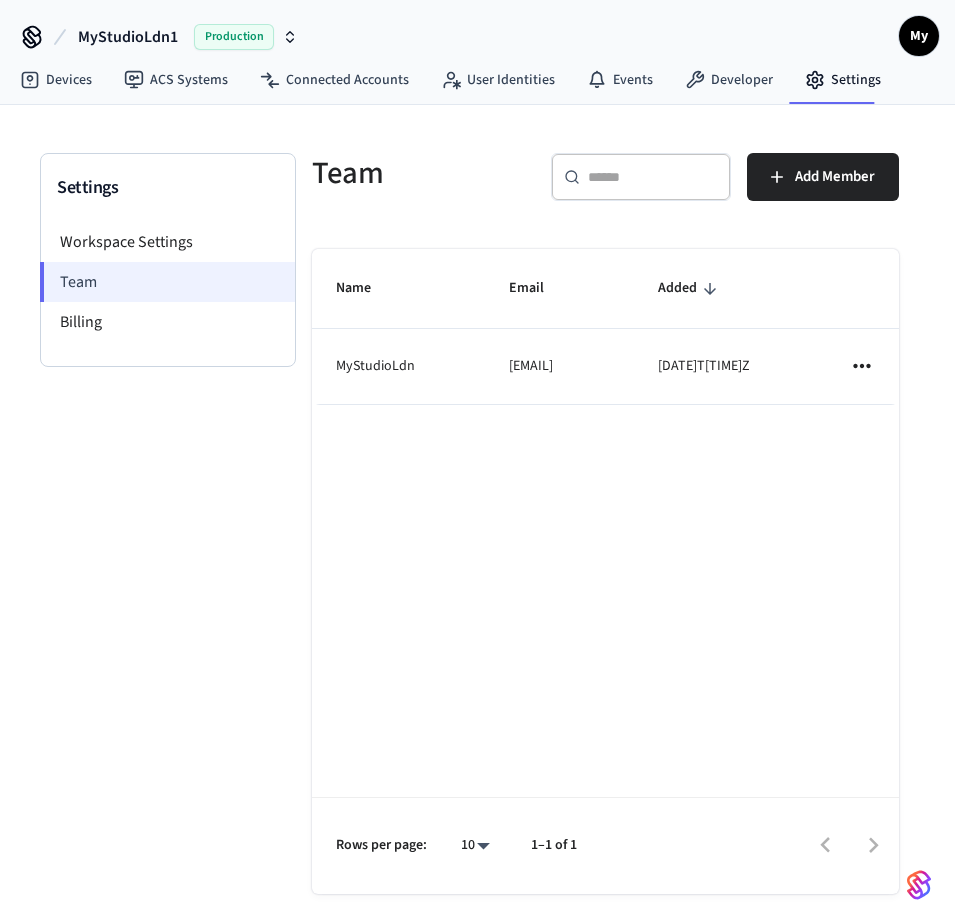 click on "Team" at bounding box center [167, 282] 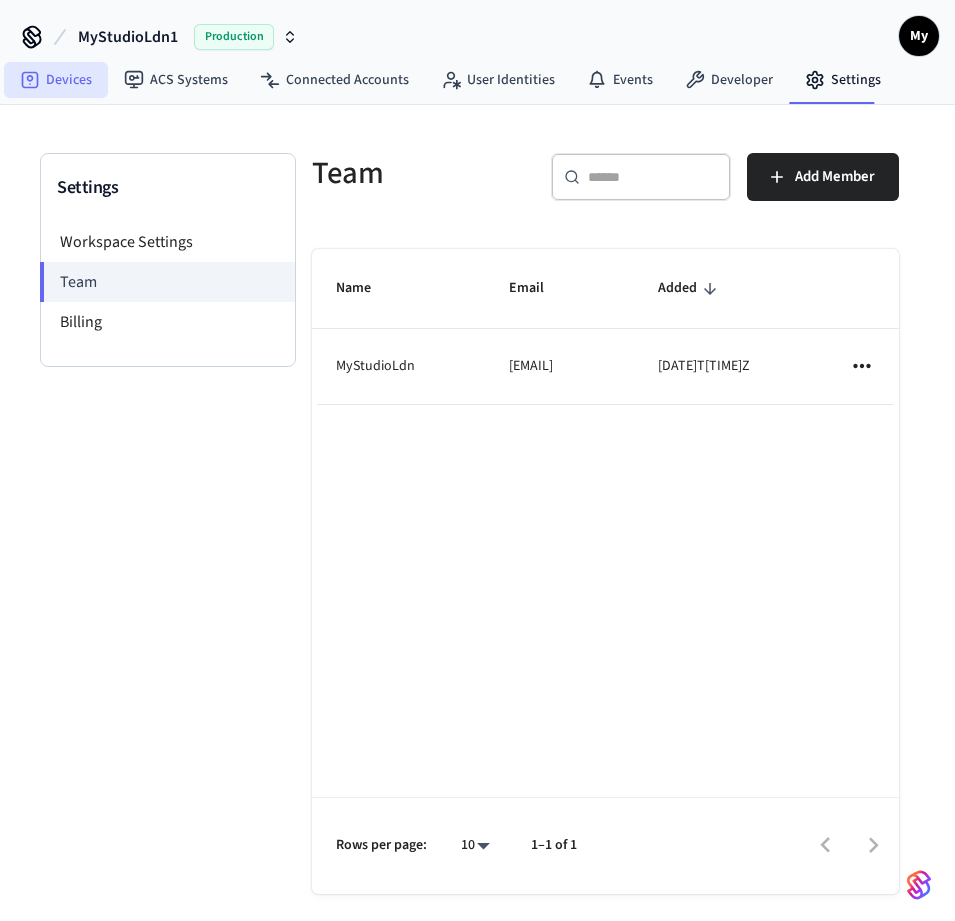 click on "Devices" at bounding box center (56, 80) 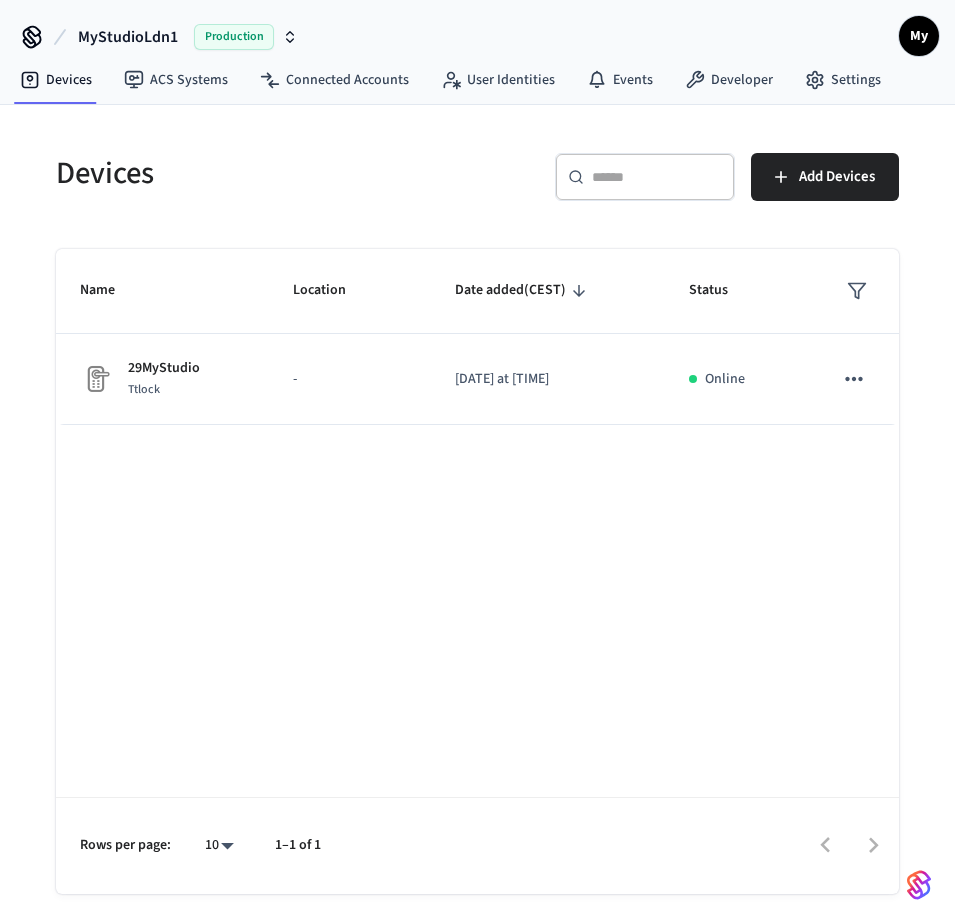 click 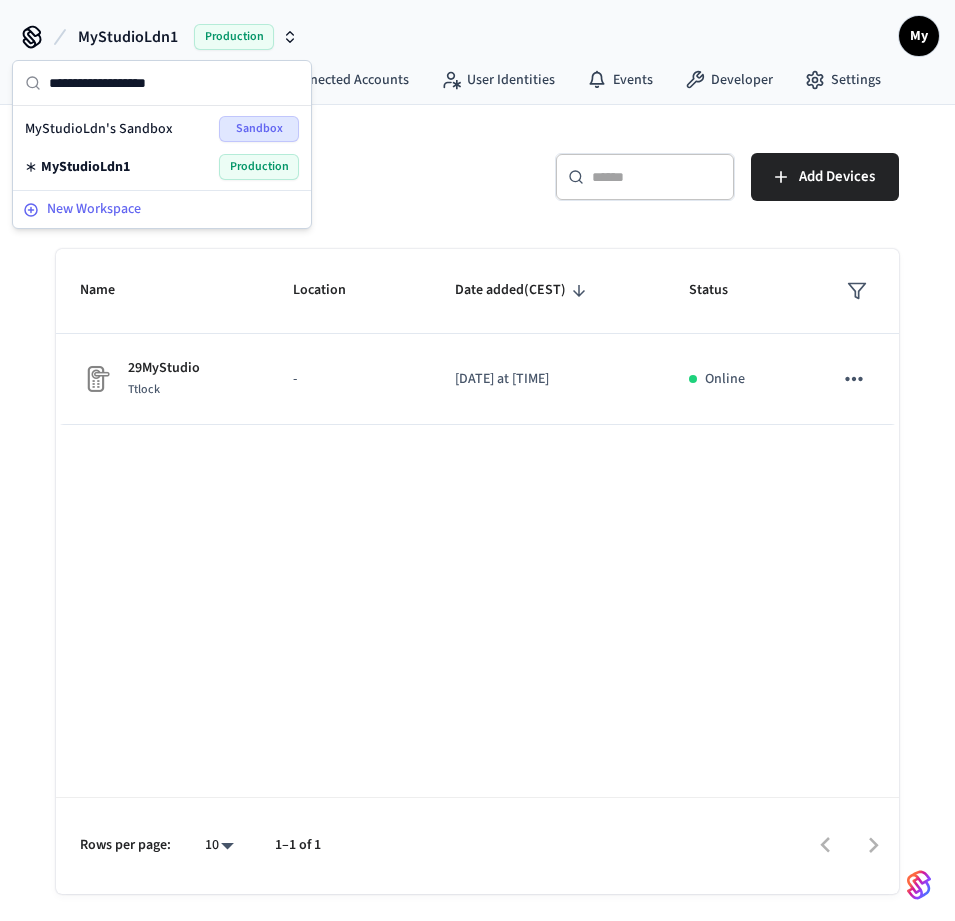 click on "New Workspace" at bounding box center (94, 209) 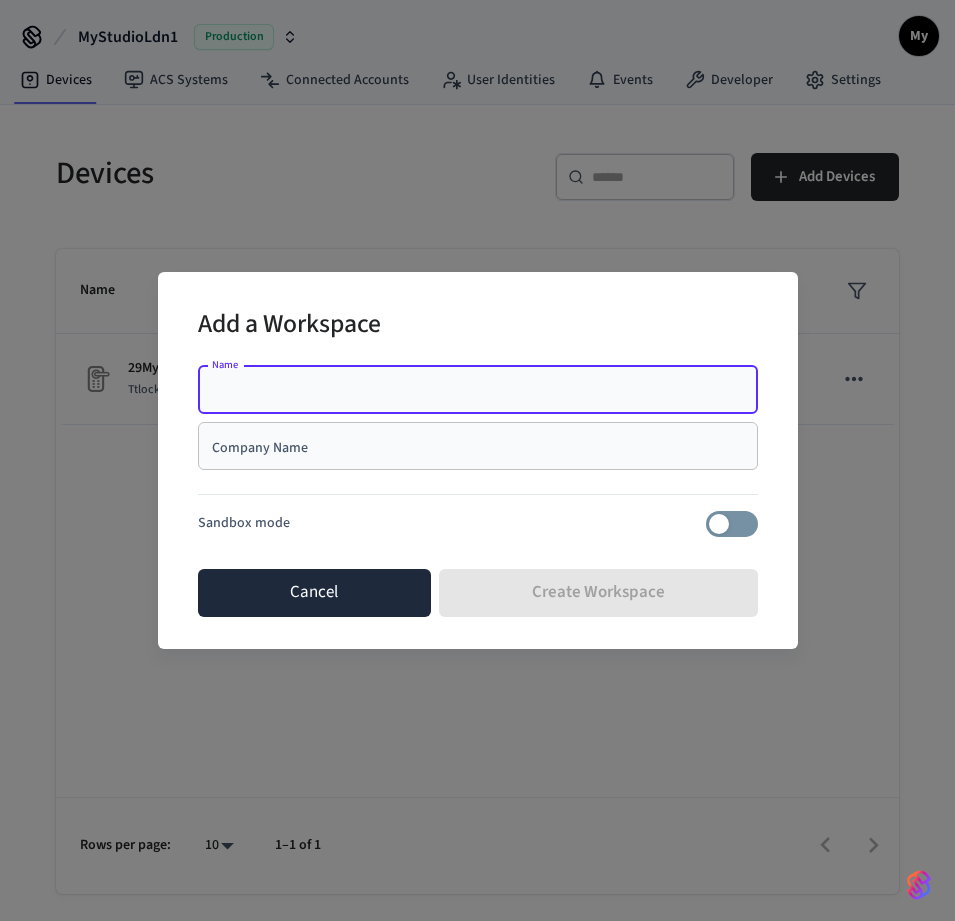 click on "Cancel" at bounding box center [315, 593] 